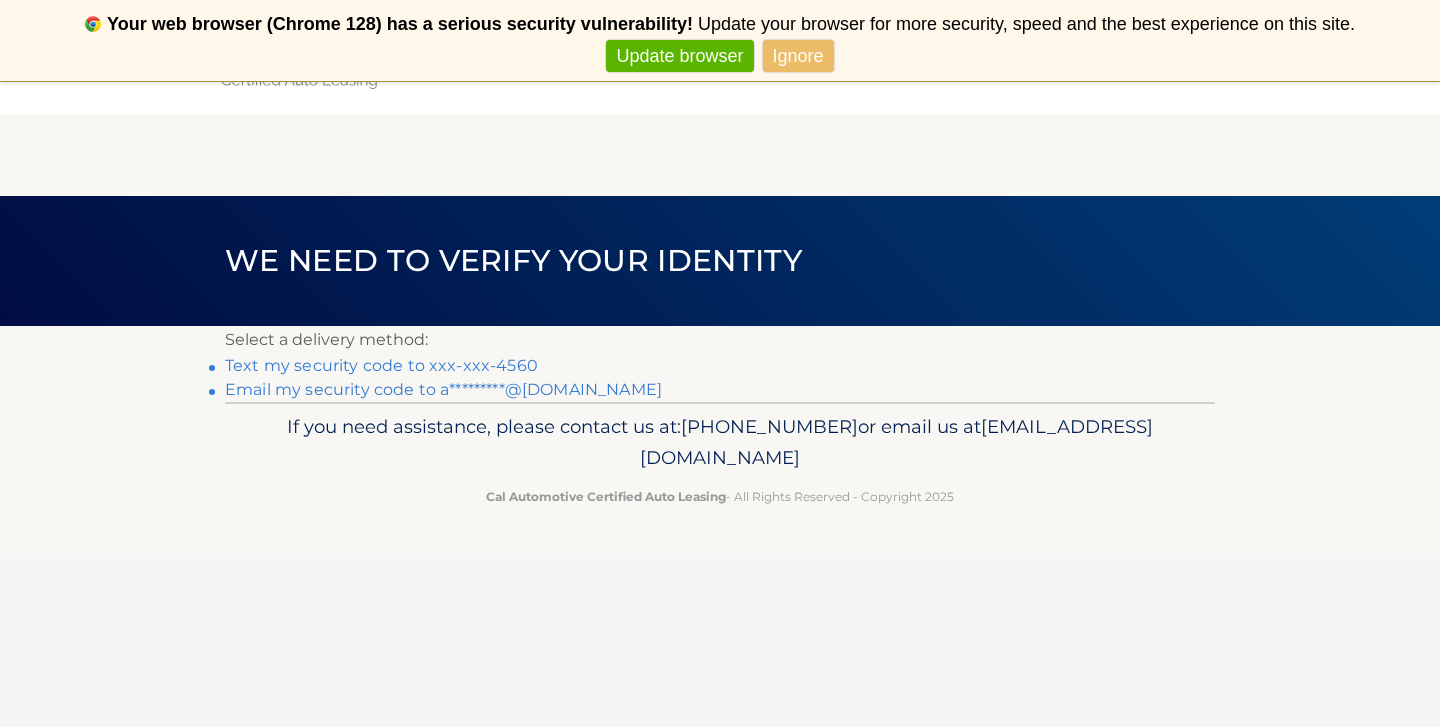scroll, scrollTop: 0, scrollLeft: 0, axis: both 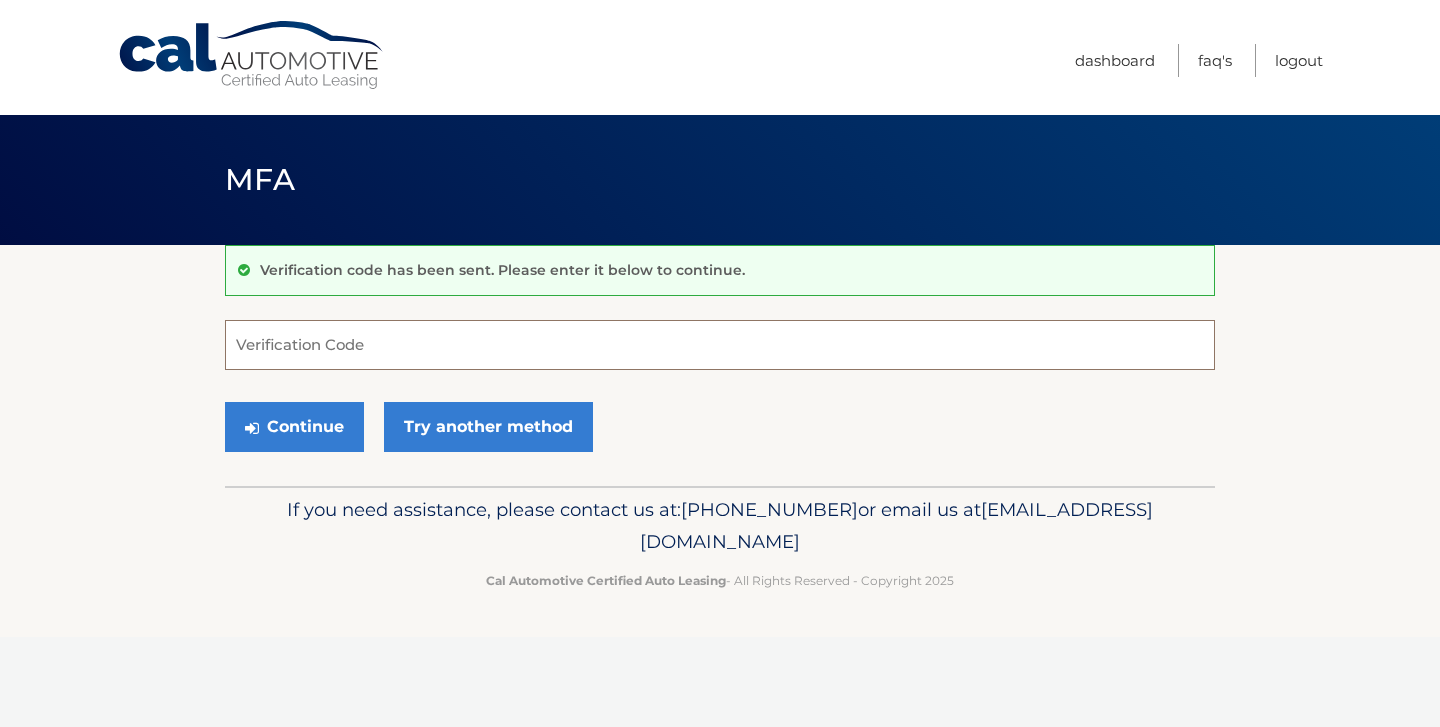 click on "Verification Code" at bounding box center [720, 345] 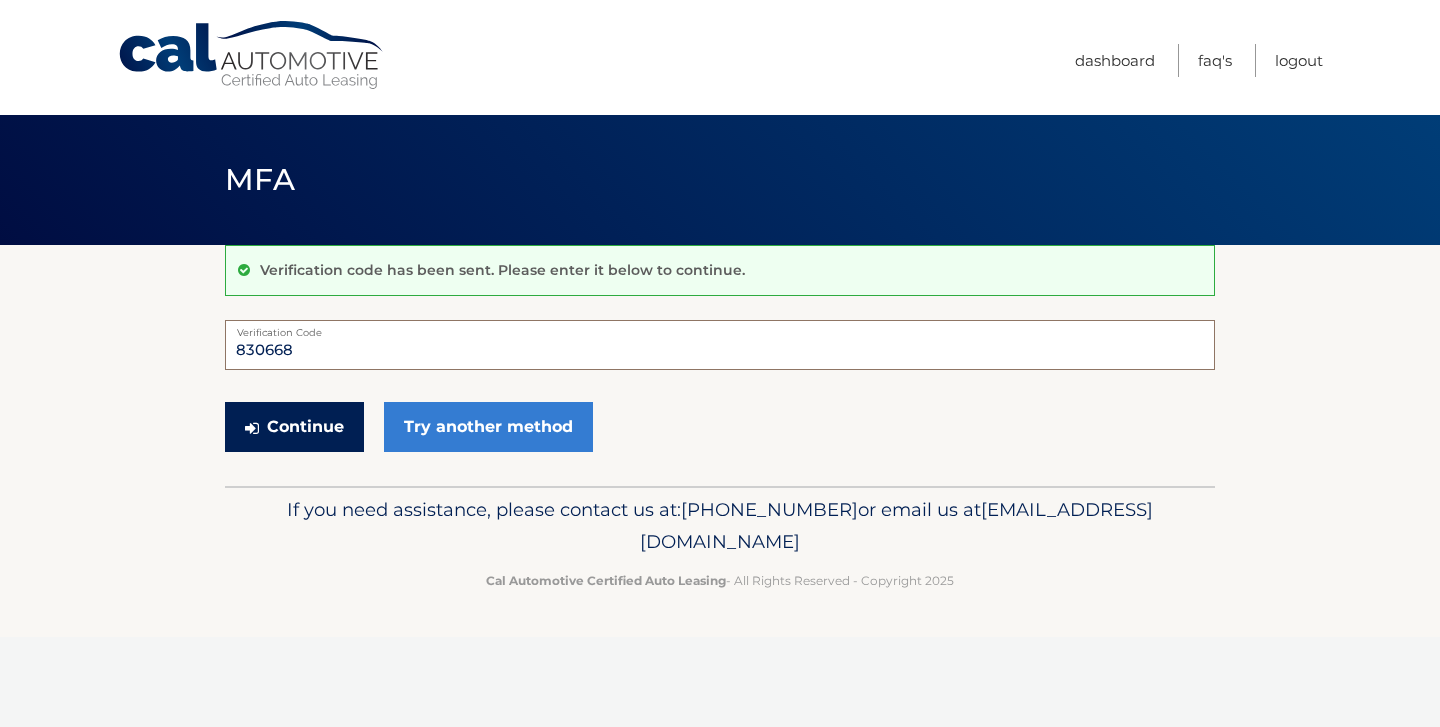 type on "830668" 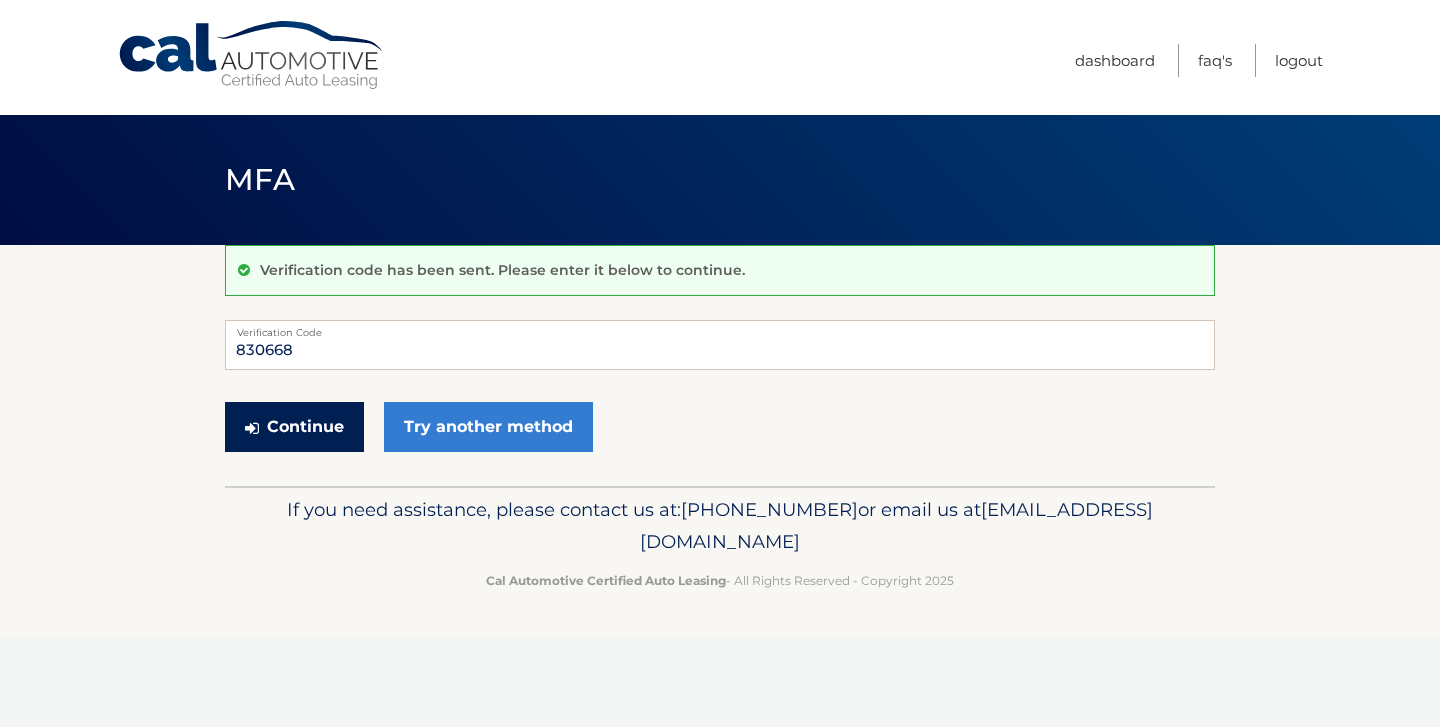 click on "Continue" at bounding box center [294, 427] 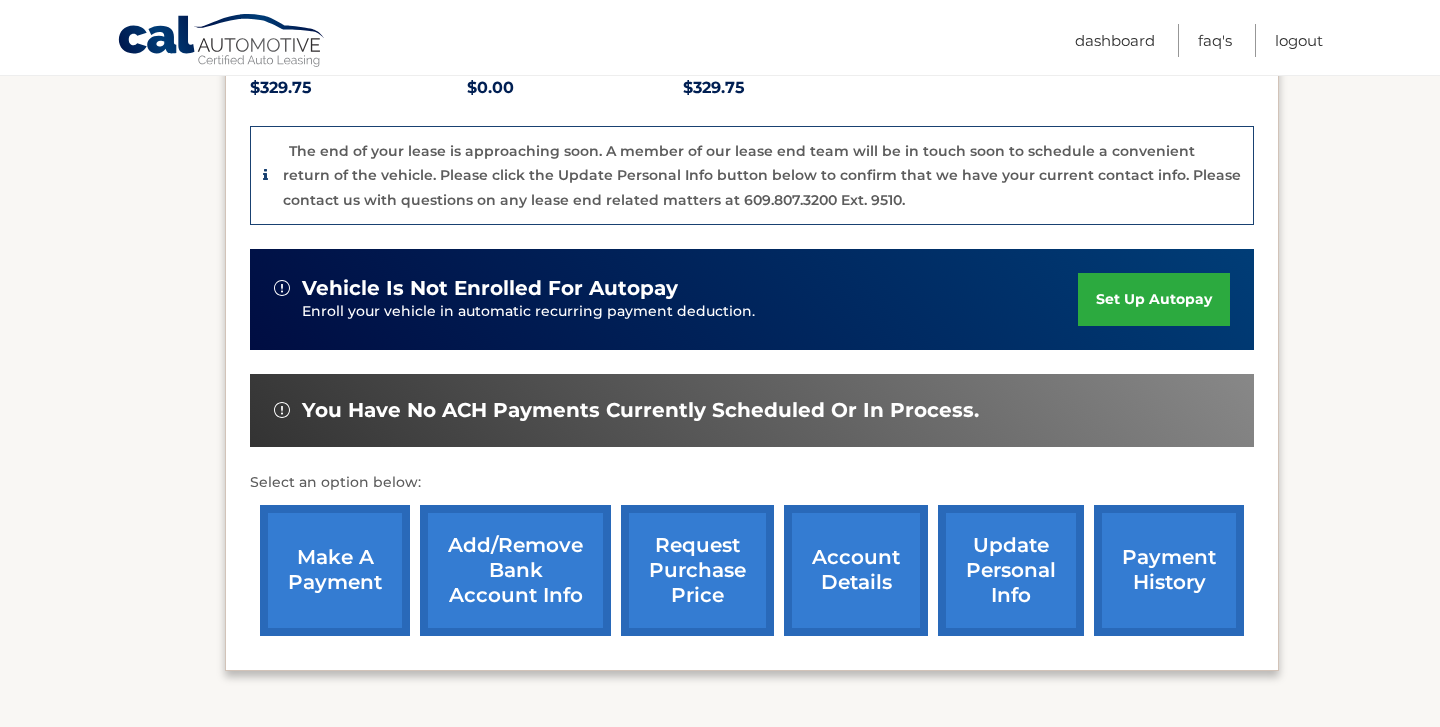 scroll, scrollTop: 520, scrollLeft: 0, axis: vertical 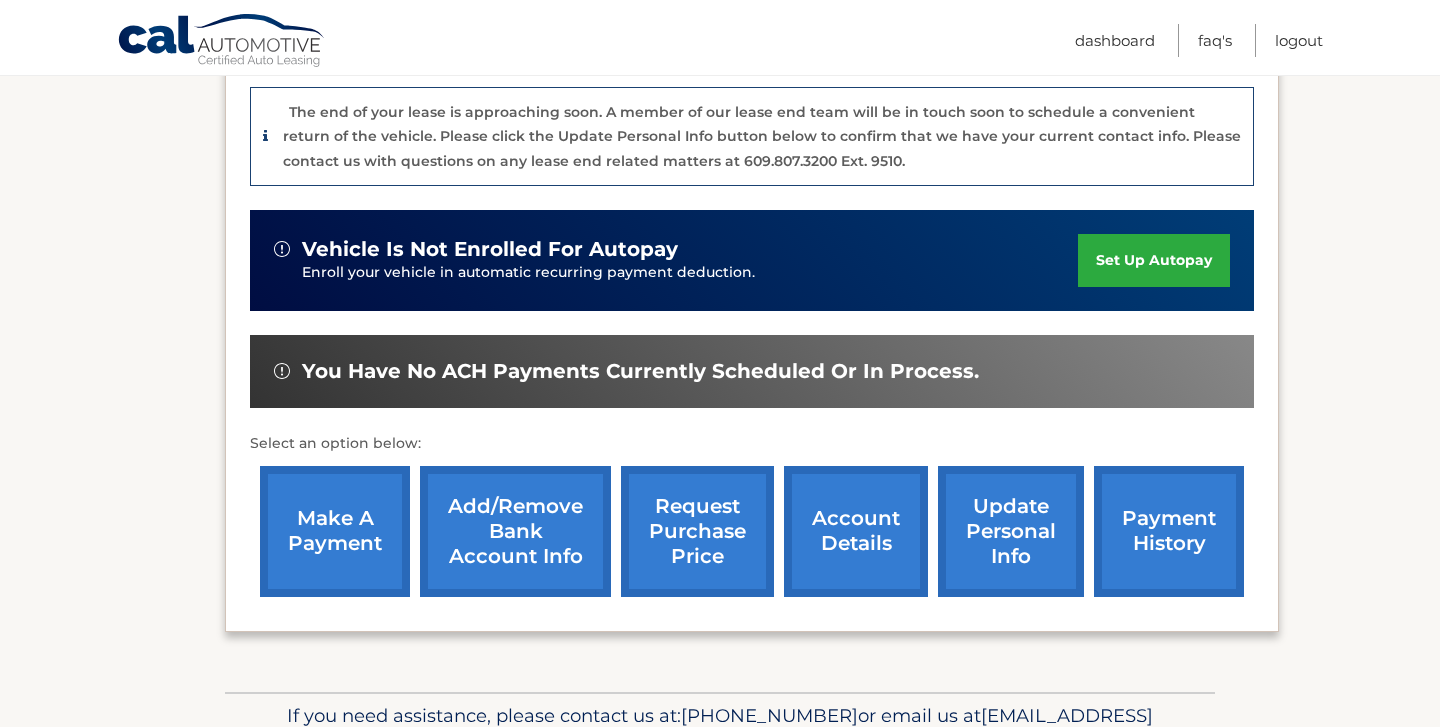 click on "account details" at bounding box center (856, 531) 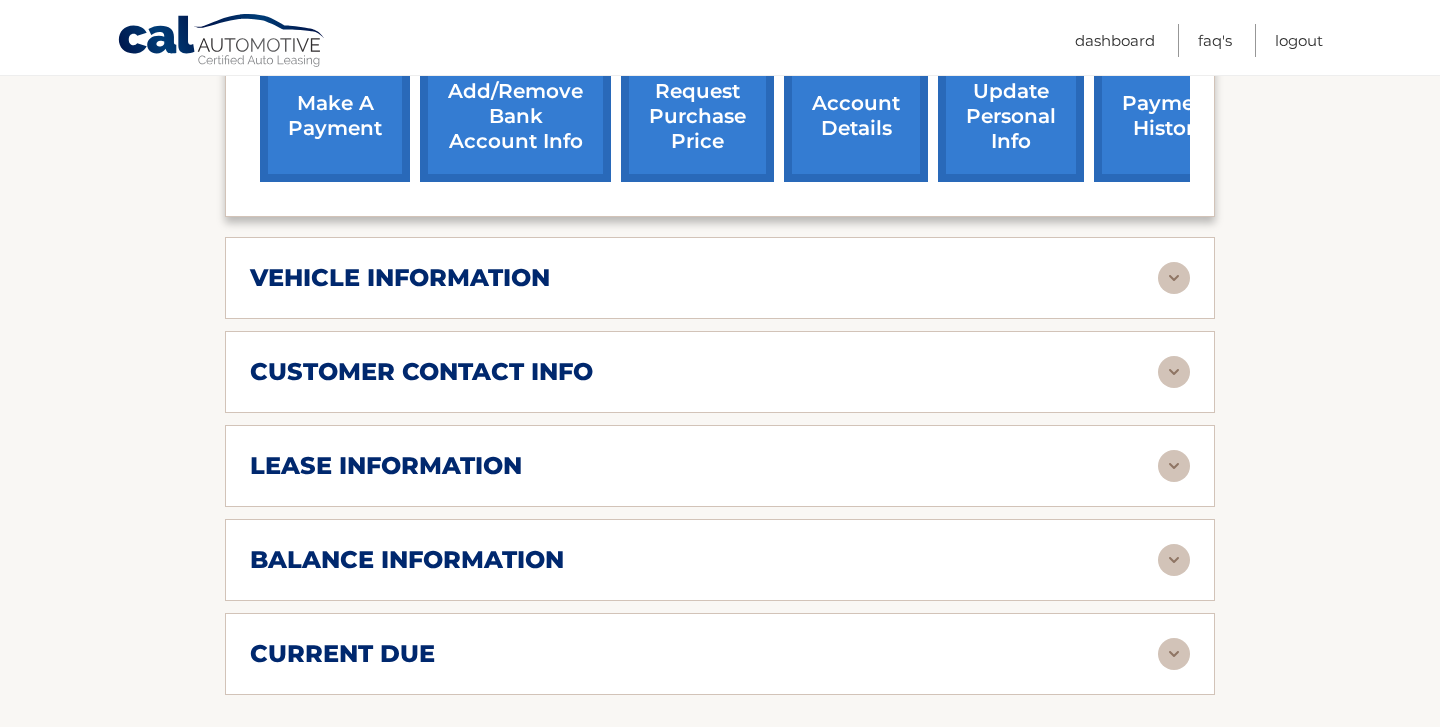 scroll, scrollTop: 840, scrollLeft: 0, axis: vertical 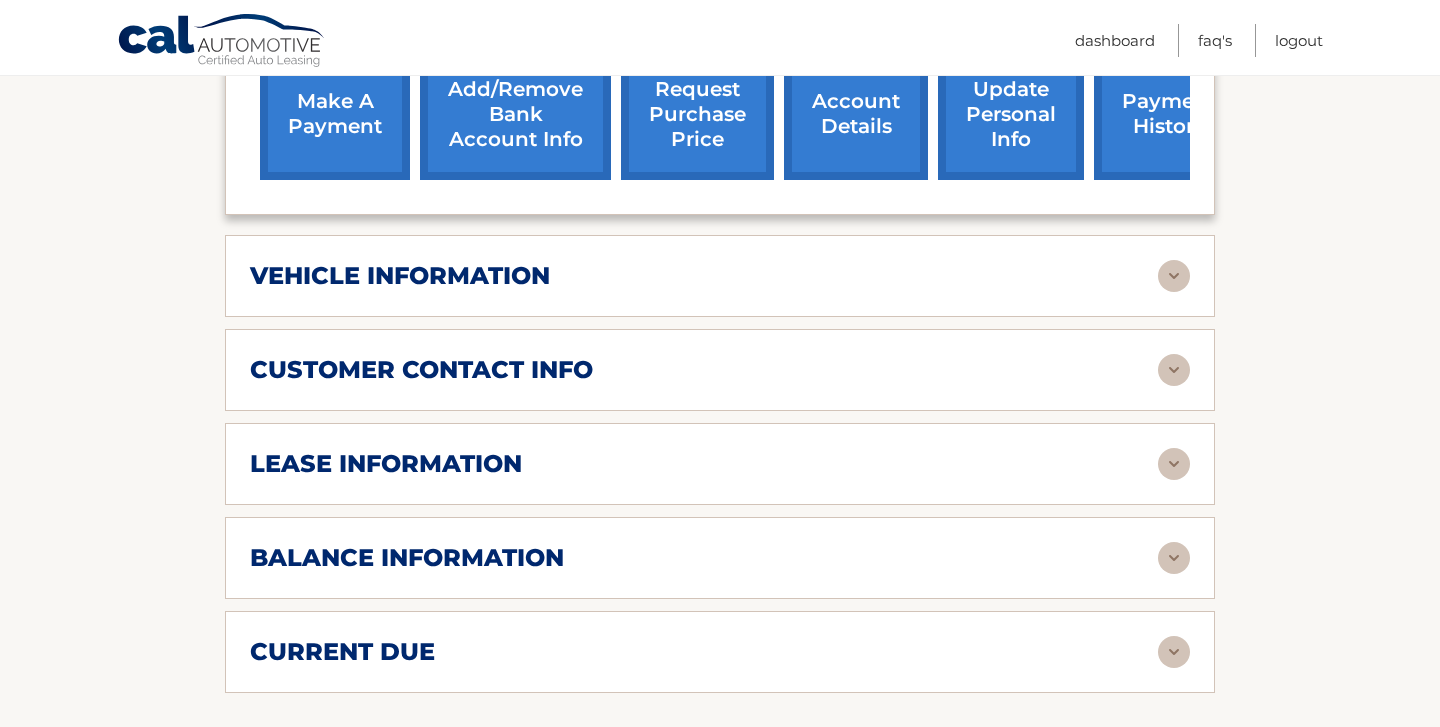 click on "balance information" at bounding box center (407, 558) 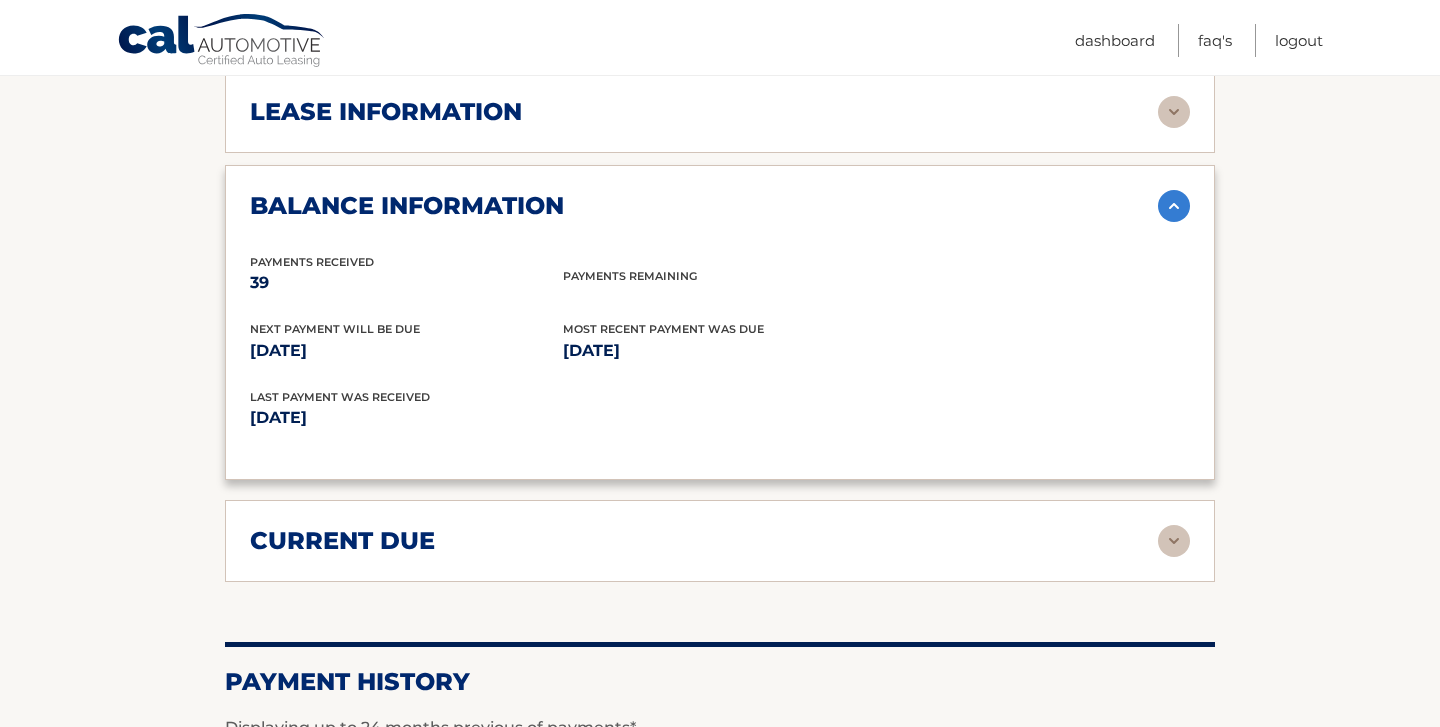 scroll, scrollTop: 1200, scrollLeft: 0, axis: vertical 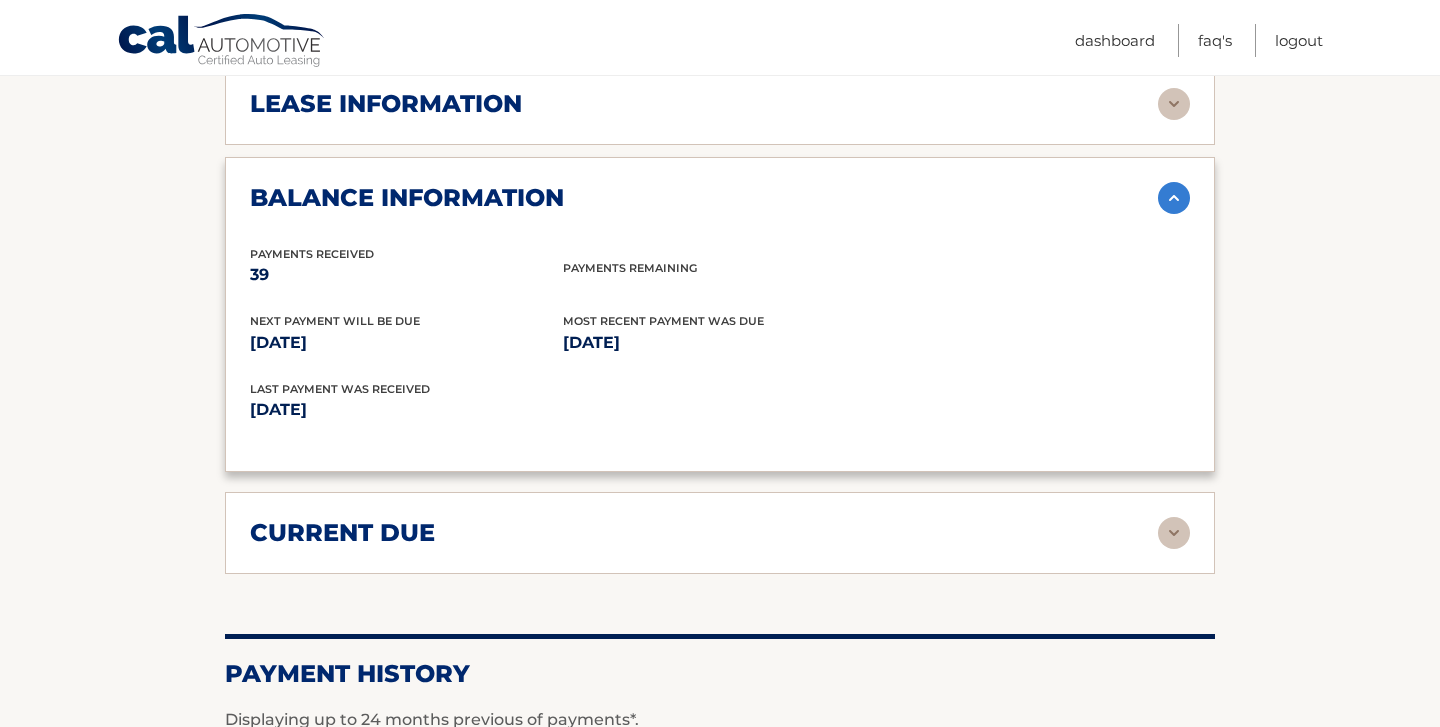 click at bounding box center [1174, 533] 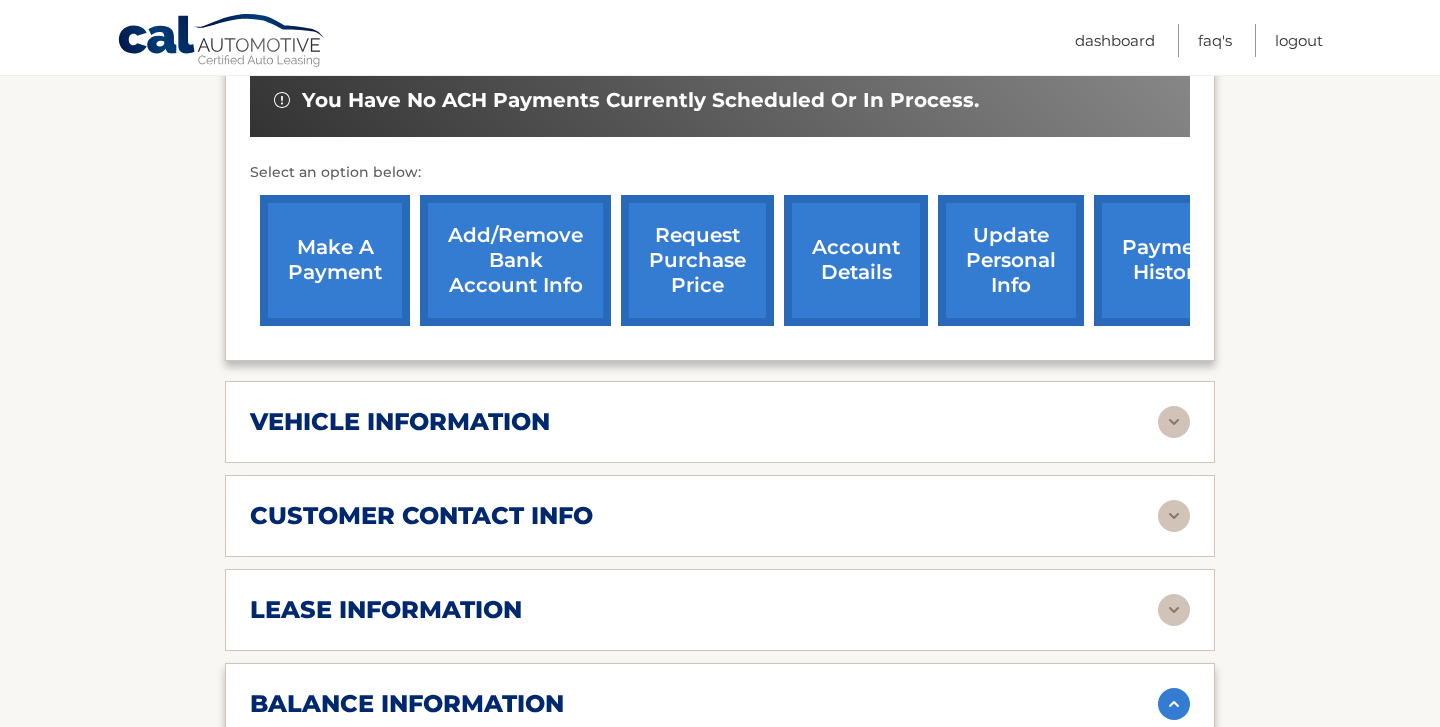 scroll, scrollTop: 680, scrollLeft: 0, axis: vertical 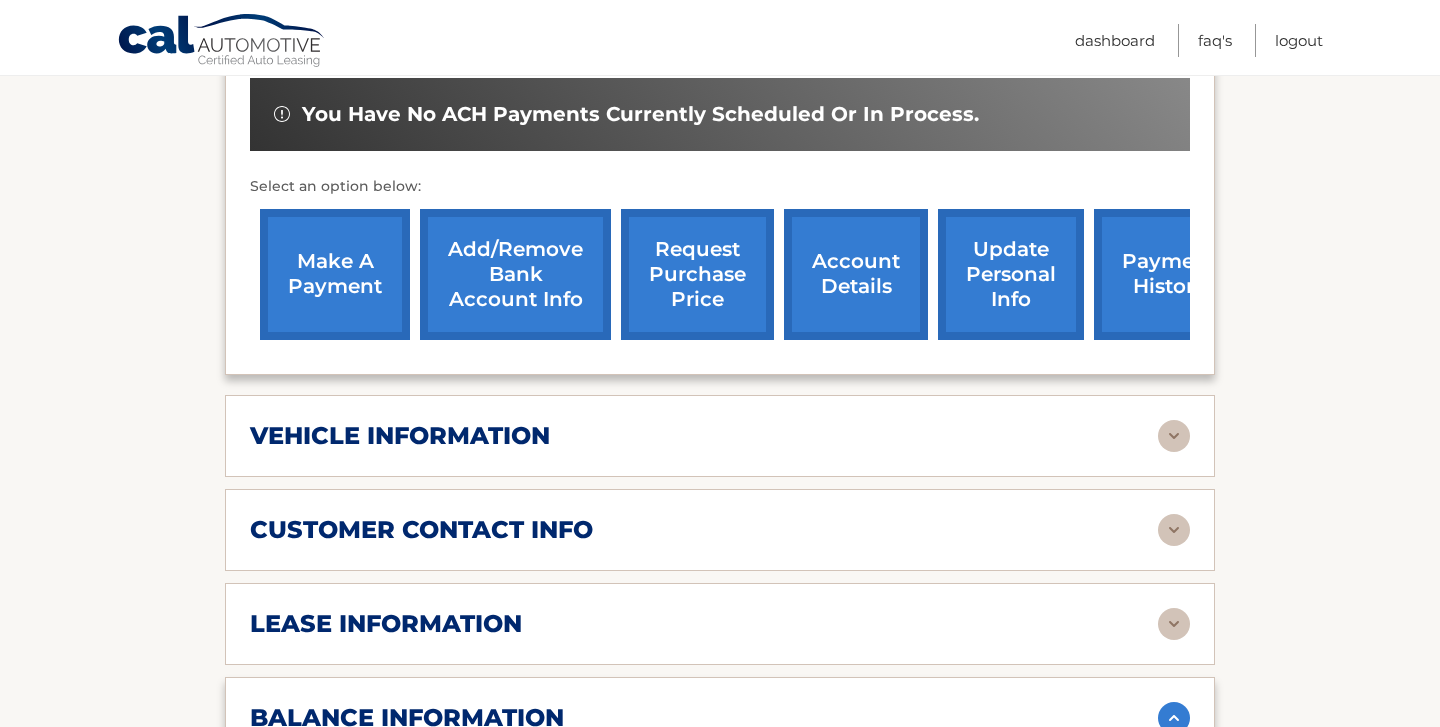 click at bounding box center [1174, 436] 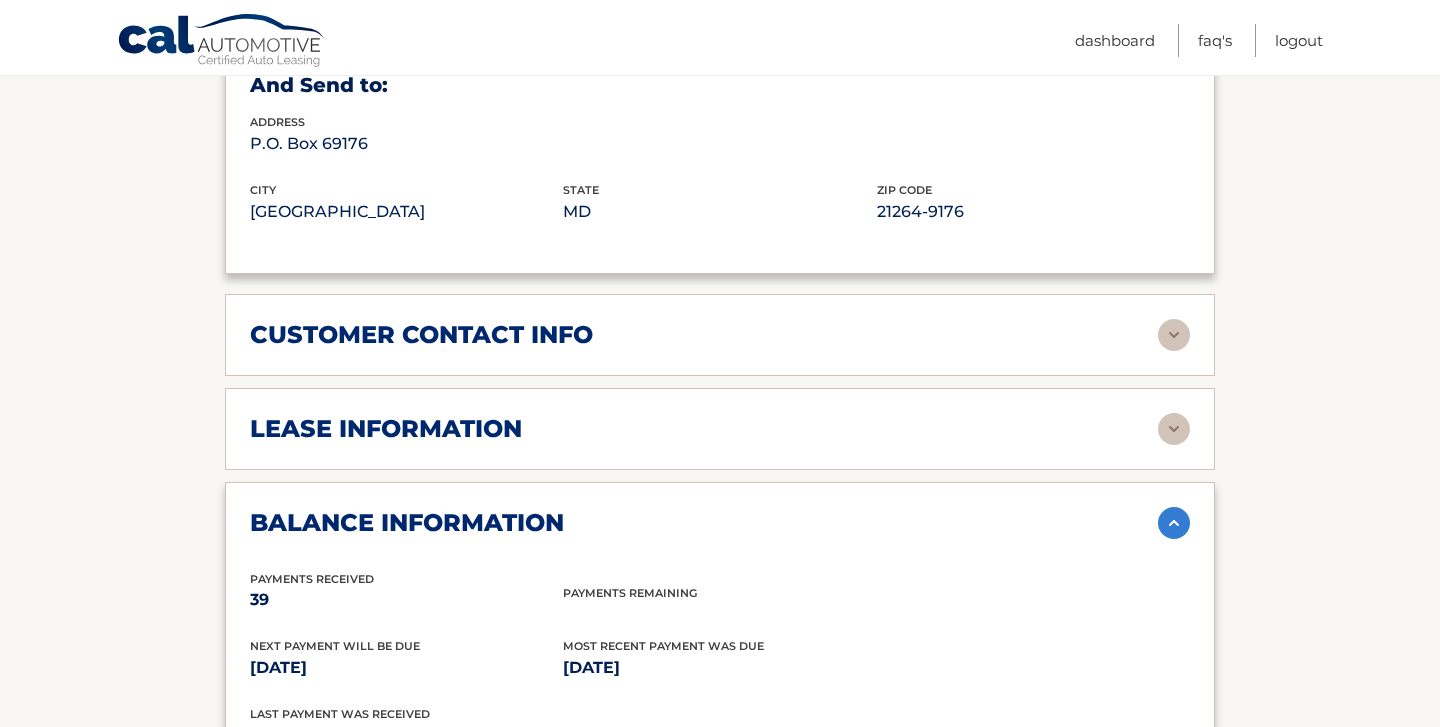 scroll, scrollTop: 1360, scrollLeft: 0, axis: vertical 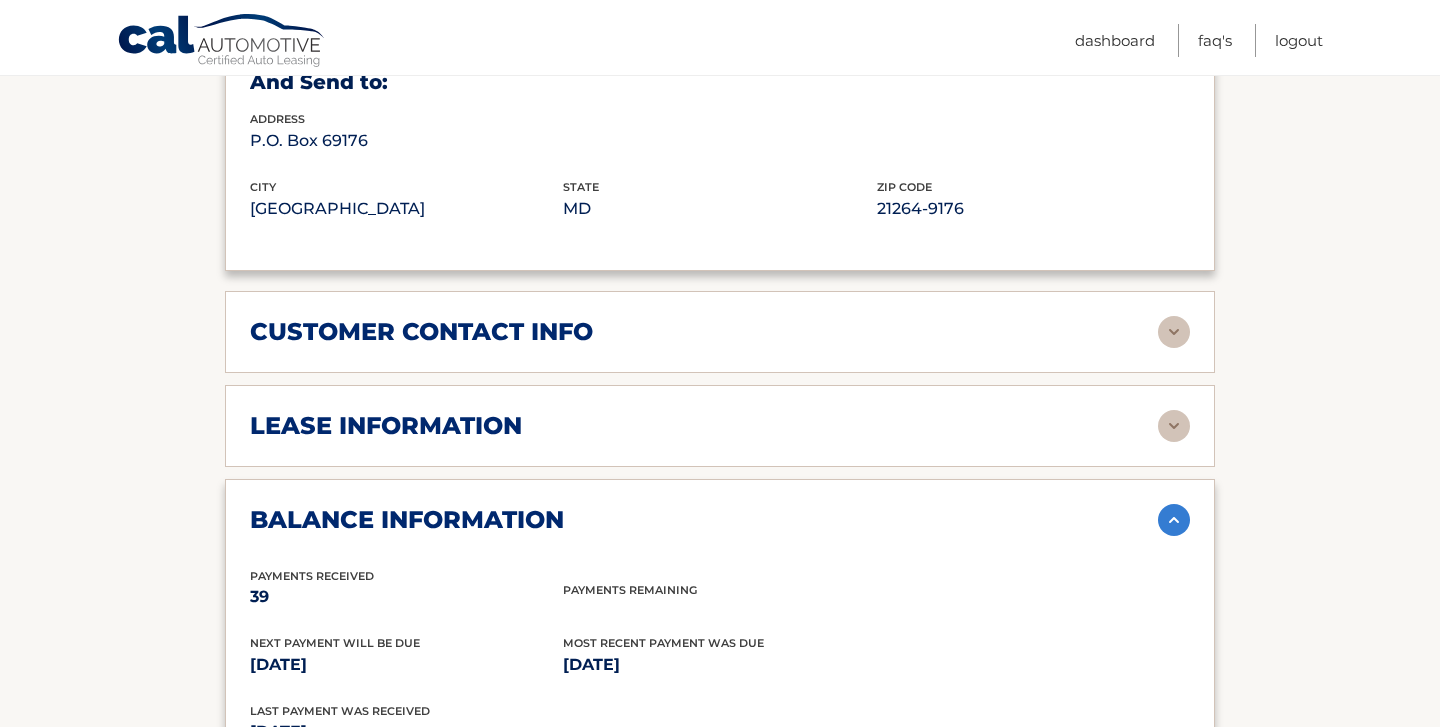 click at bounding box center [1174, 332] 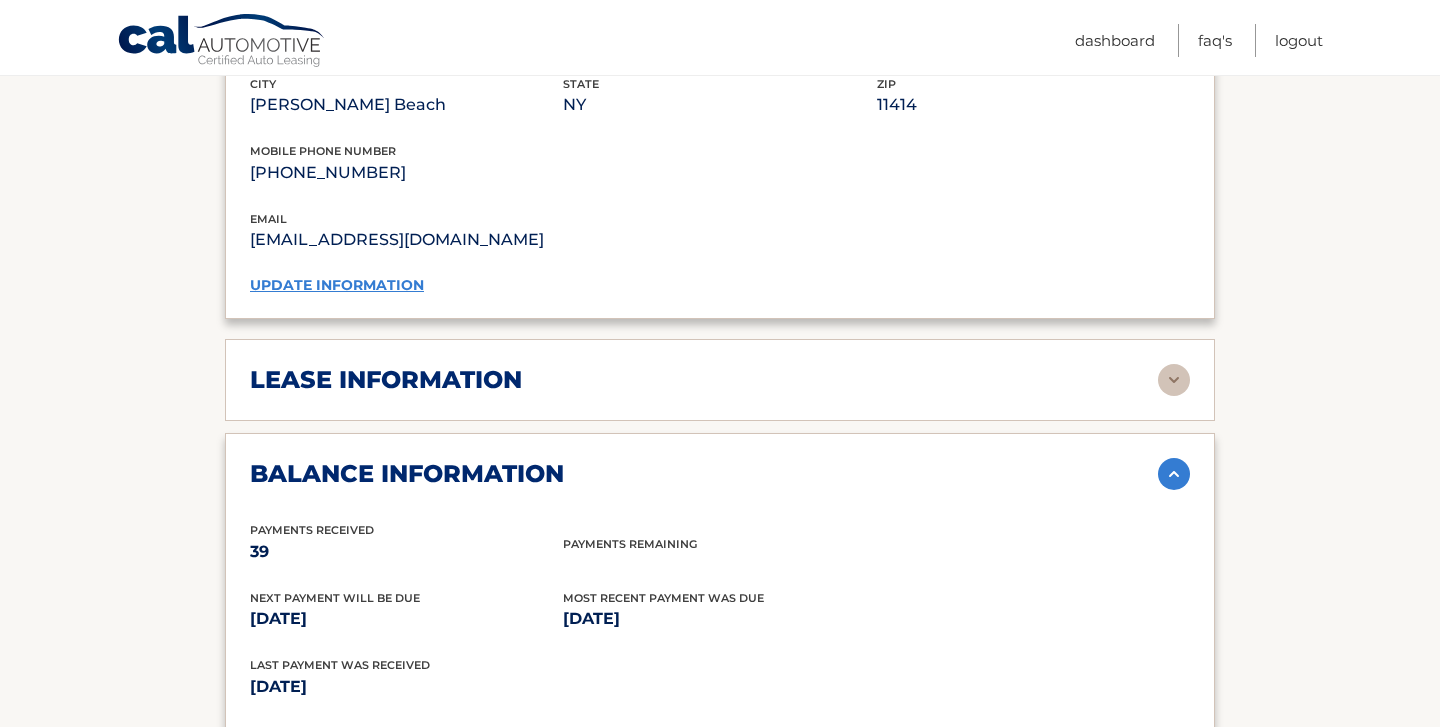 scroll, scrollTop: 1800, scrollLeft: 0, axis: vertical 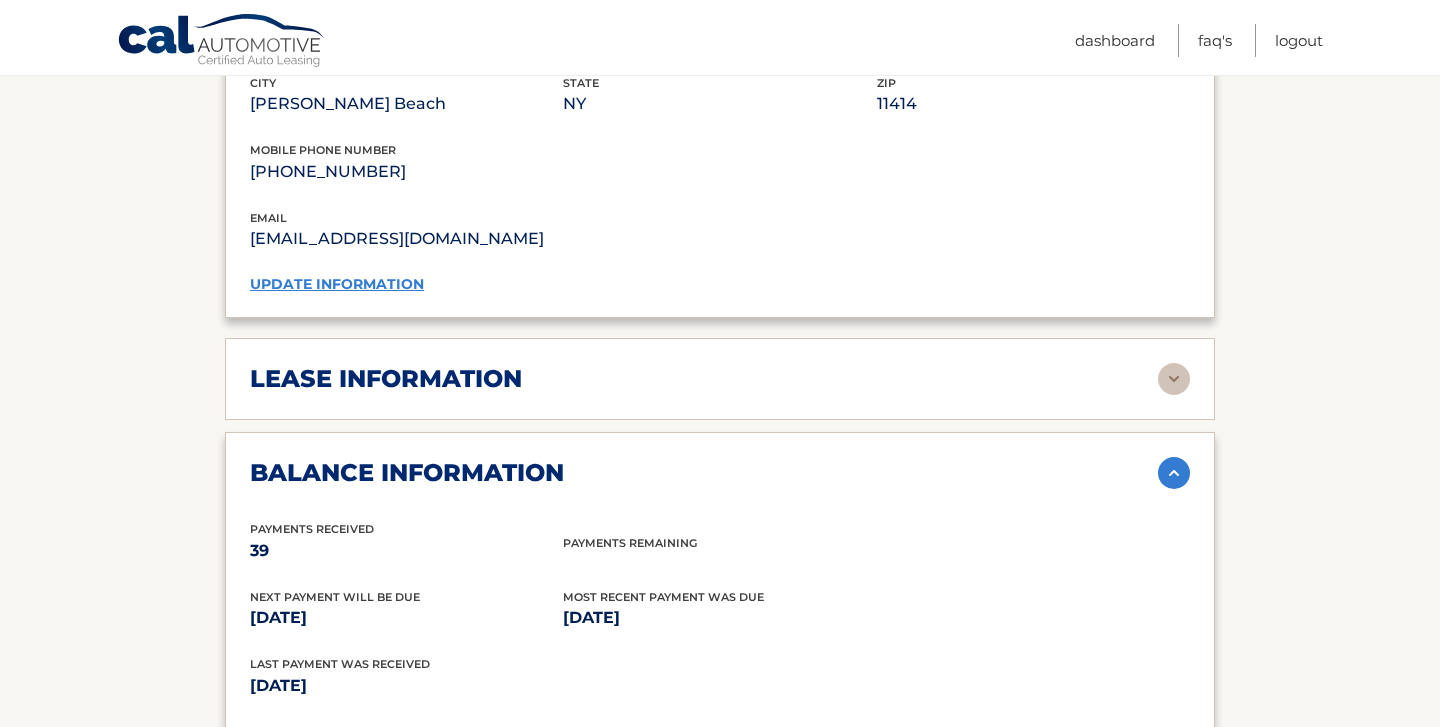click at bounding box center (1174, 379) 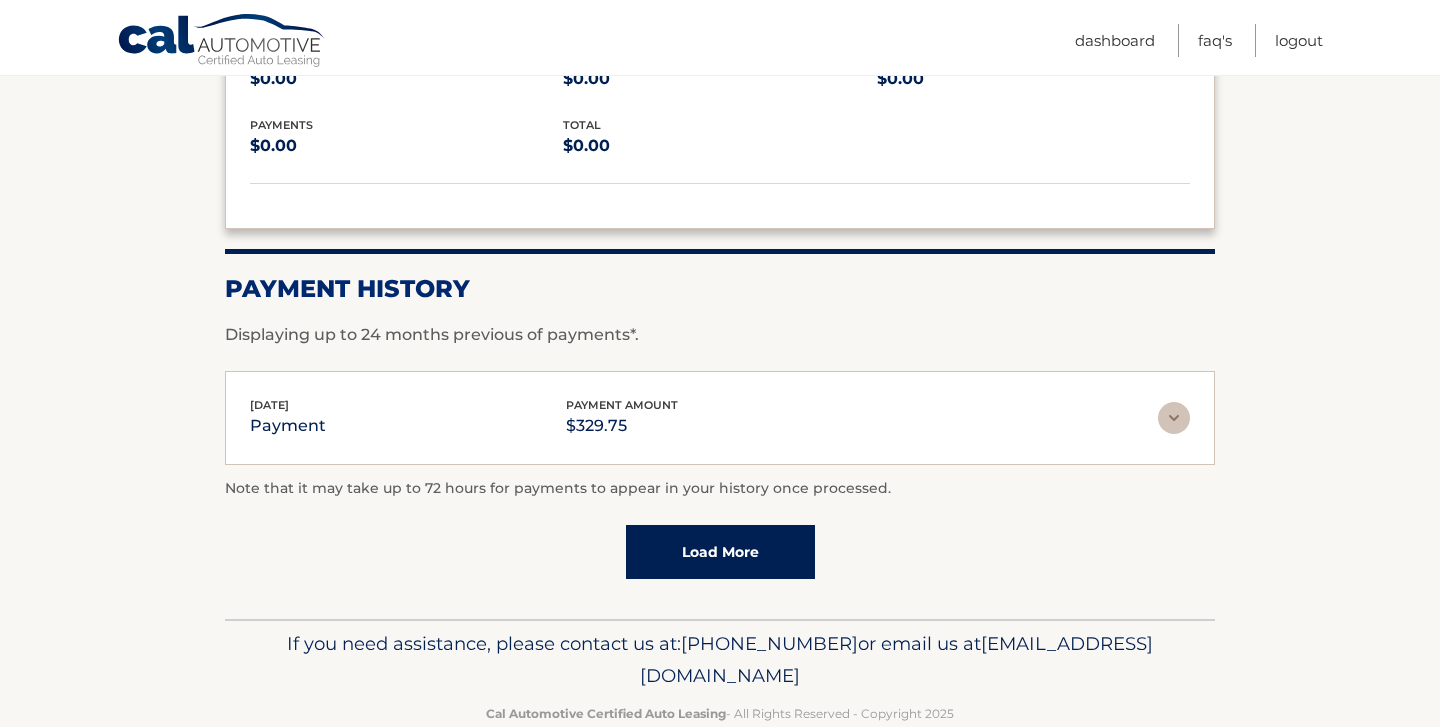 scroll, scrollTop: 2987, scrollLeft: 0, axis: vertical 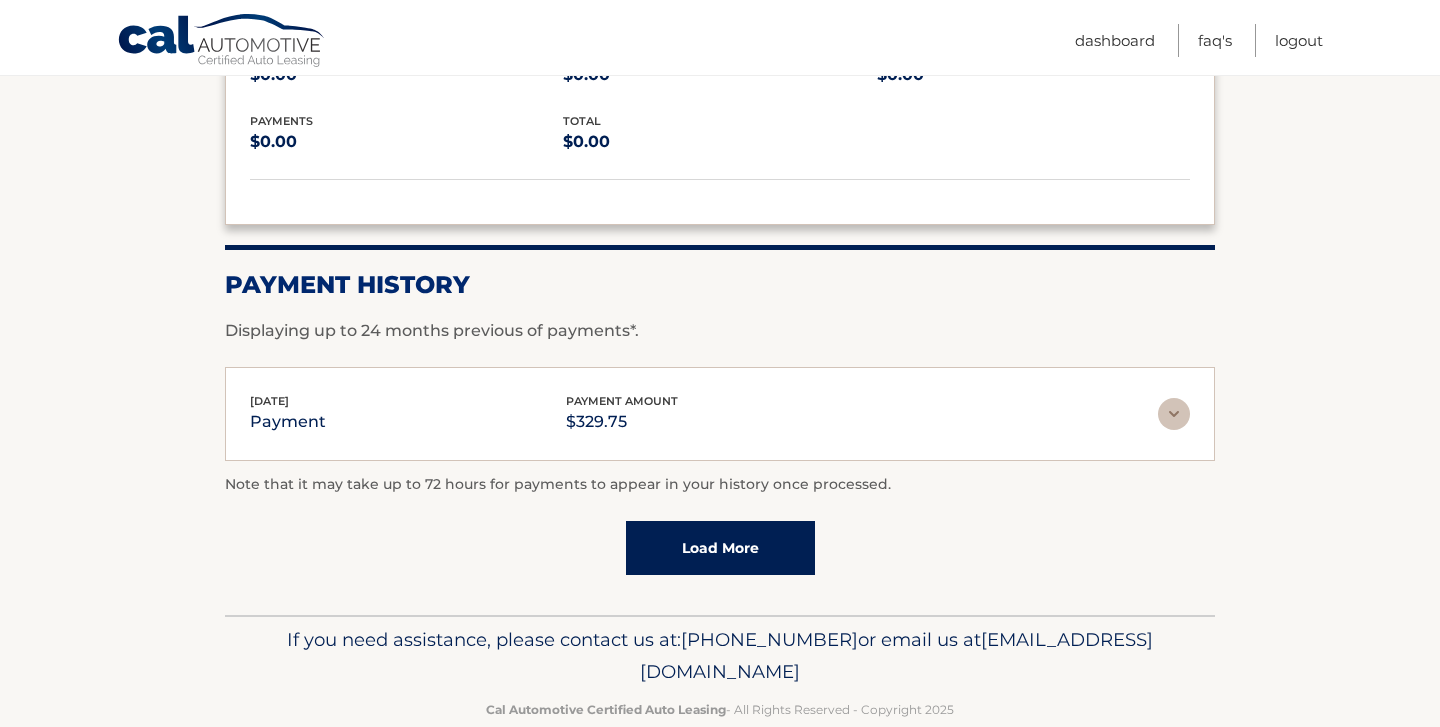 click on "Menu
Dashboard
FAQ's
Logout" at bounding box center (863, 37) 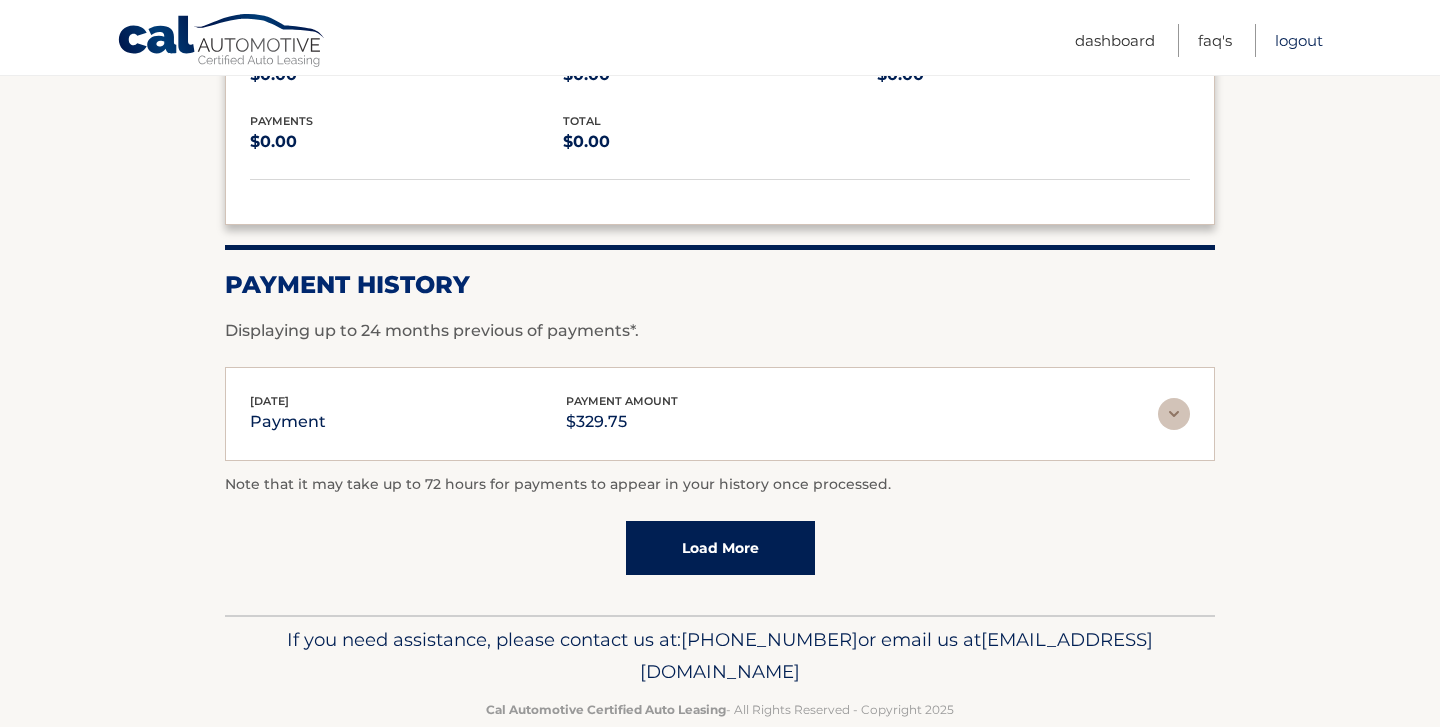click on "Logout" at bounding box center (1299, 40) 